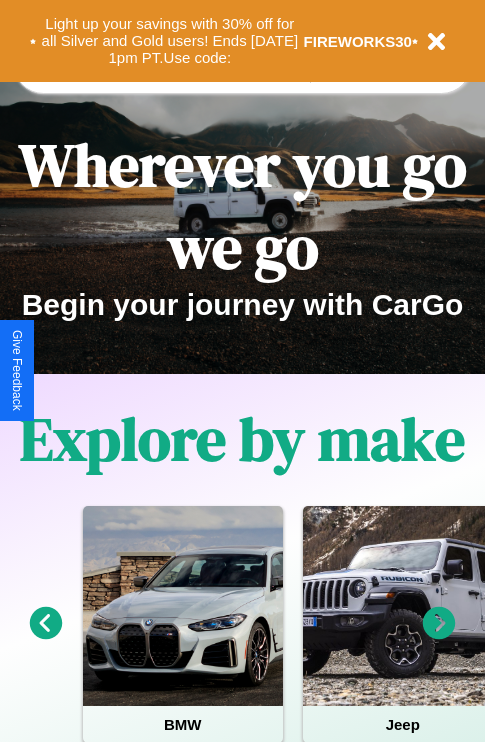 scroll, scrollTop: 2423, scrollLeft: 0, axis: vertical 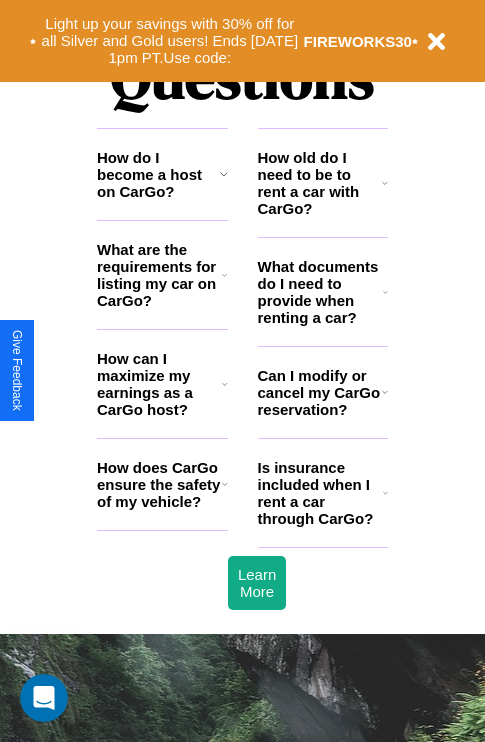 click 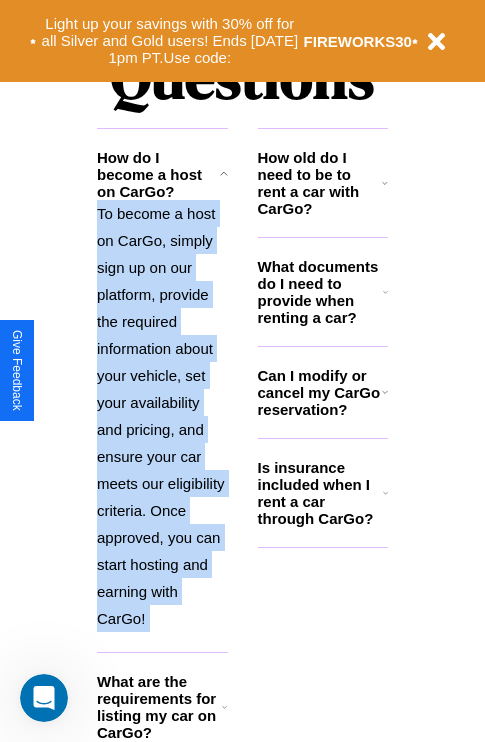 scroll, scrollTop: 2638, scrollLeft: 0, axis: vertical 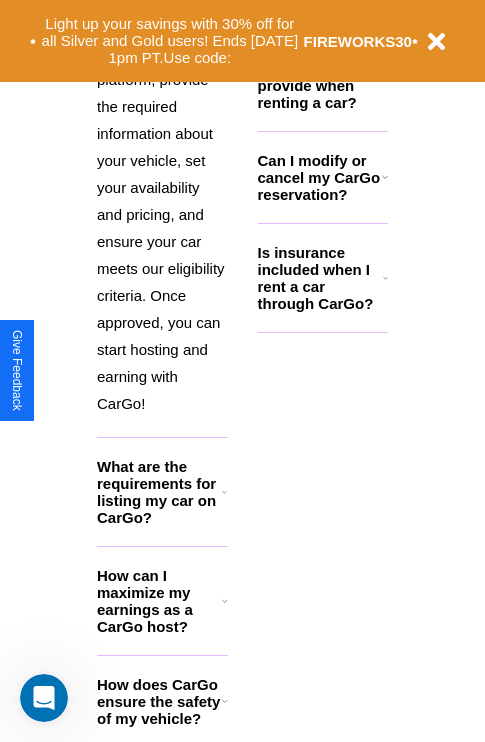 click 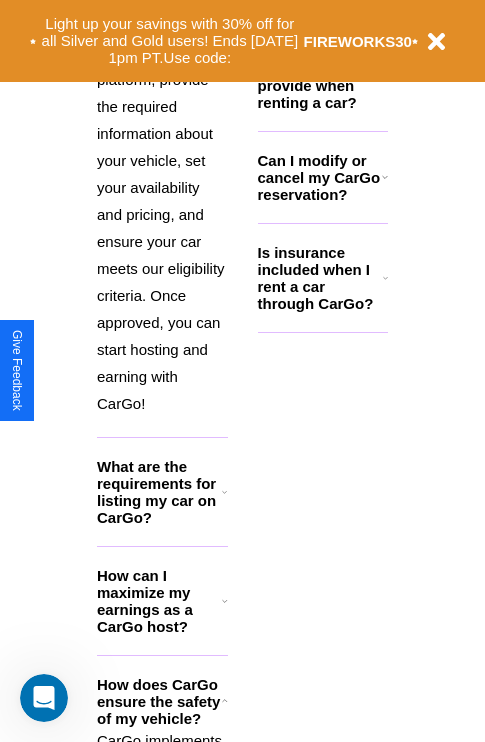 click on "What documents do I need to provide when renting a car?" at bounding box center (321, 77) 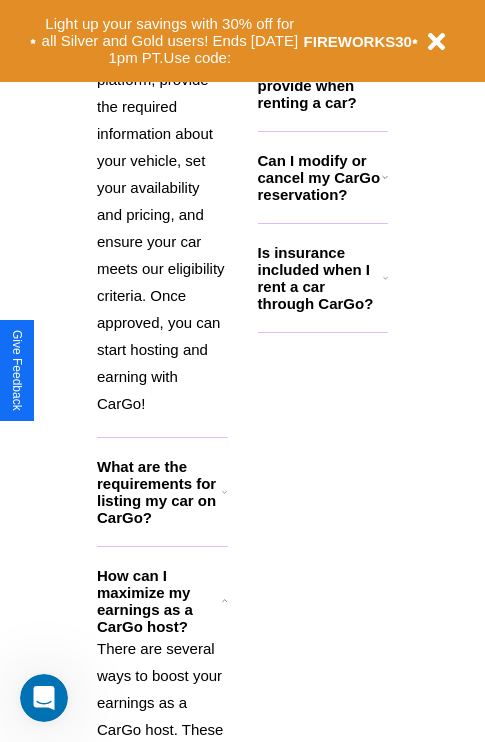 click 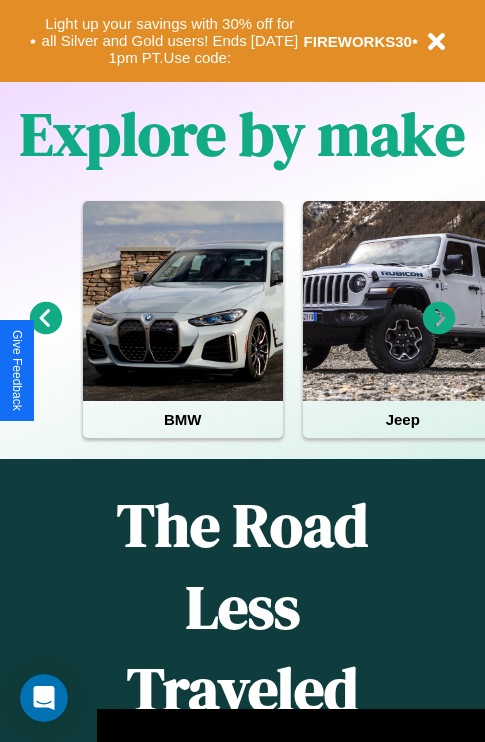 scroll, scrollTop: 308, scrollLeft: 0, axis: vertical 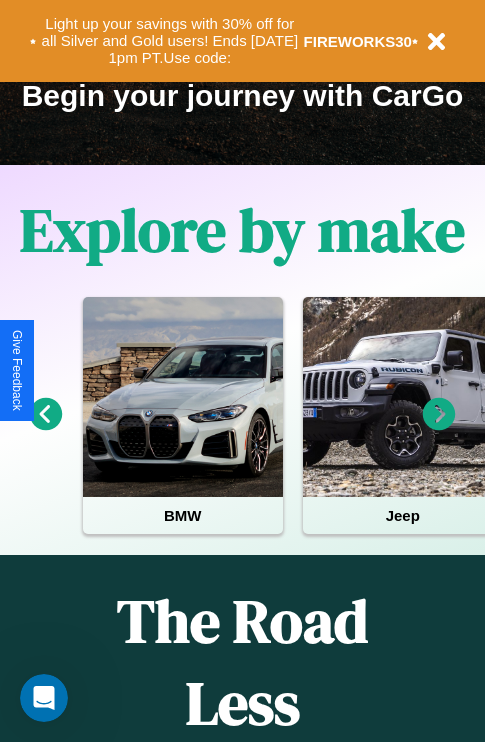 click 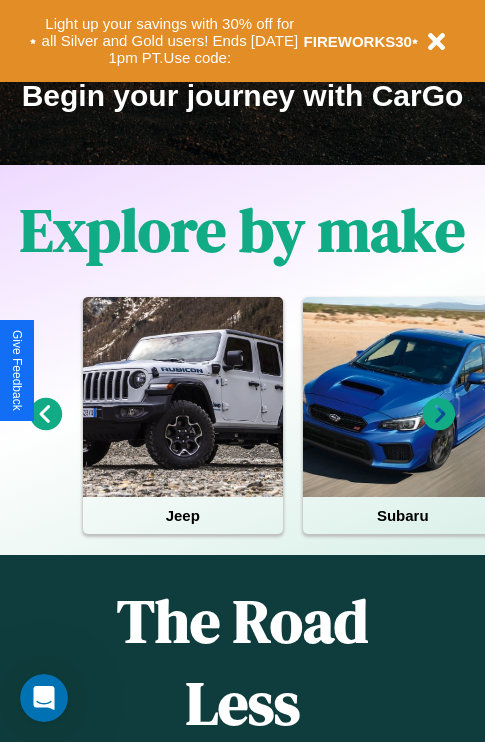 click 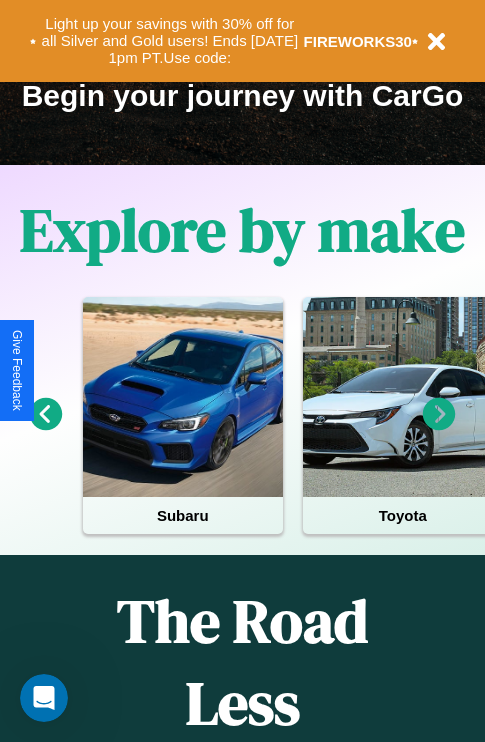 click 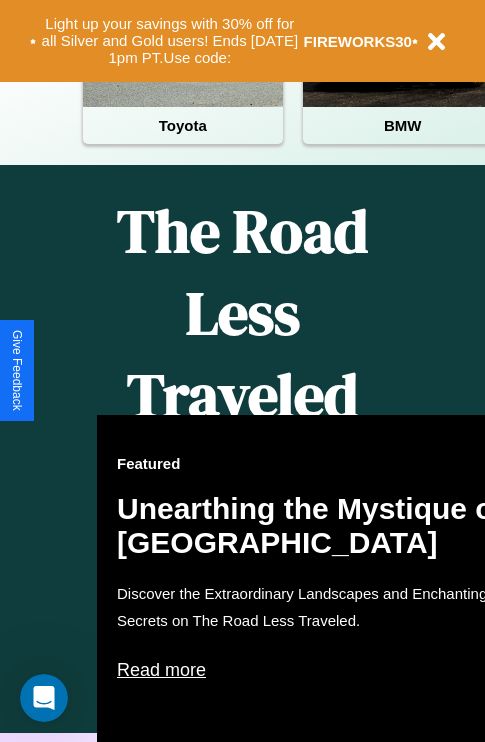 scroll, scrollTop: 817, scrollLeft: 0, axis: vertical 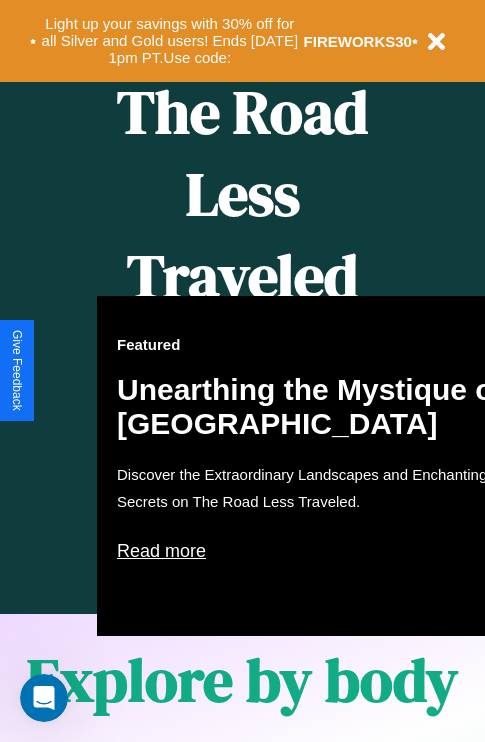 click on "Featured Unearthing the Mystique of [GEOGRAPHIC_DATA] Discover the Extraordinary Landscapes and Enchanting Secrets on The Road Less Traveled. Read more" at bounding box center (317, 466) 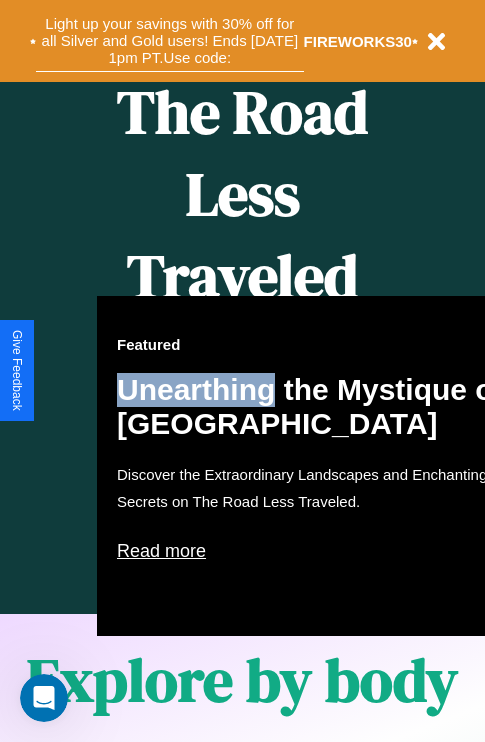 click on "Light up your savings with 30% off for all Silver and Gold users! Ends [DATE] 1pm PT.  Use code:" at bounding box center (170, 41) 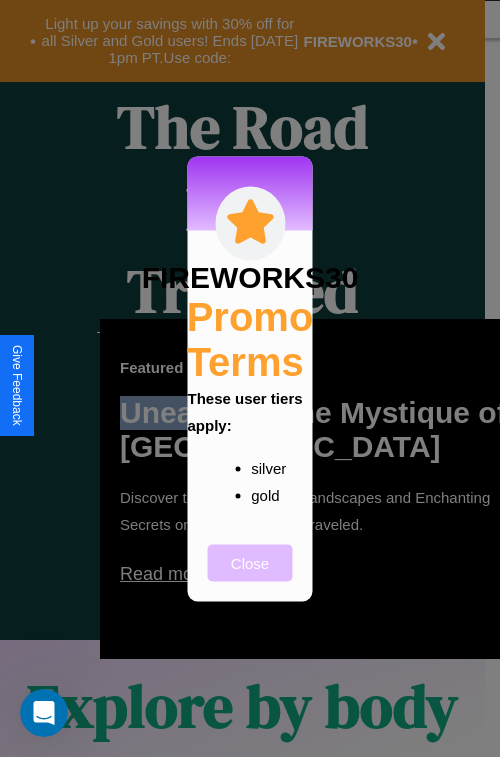 click on "Close" at bounding box center (250, 562) 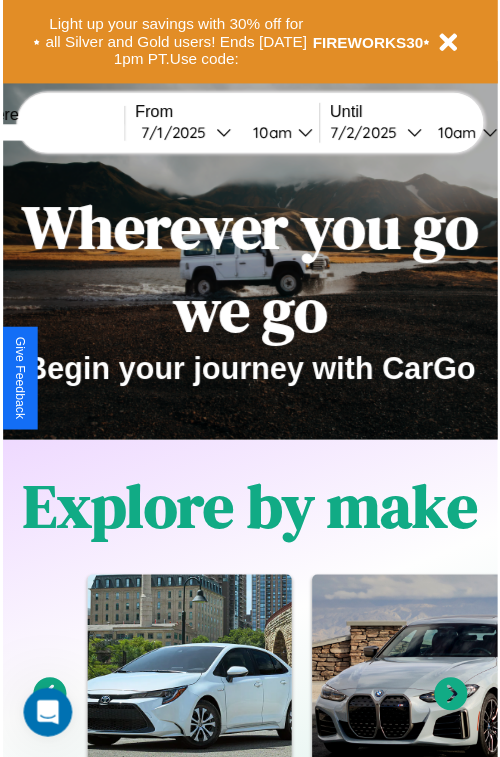 scroll, scrollTop: 0, scrollLeft: 0, axis: both 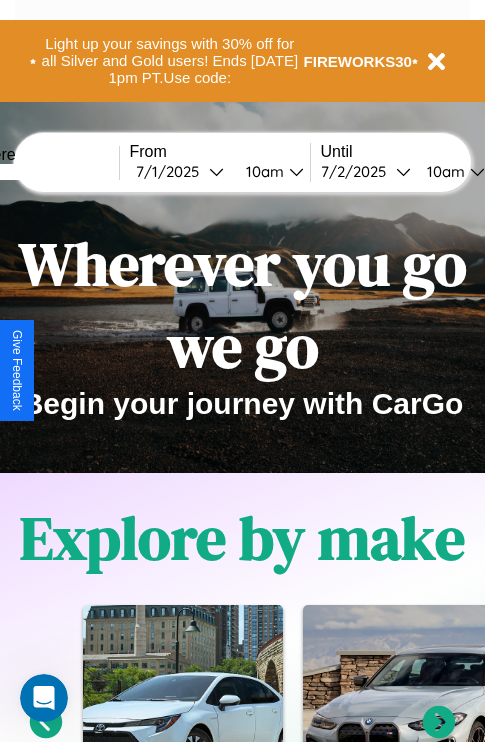 click at bounding box center (44, 172) 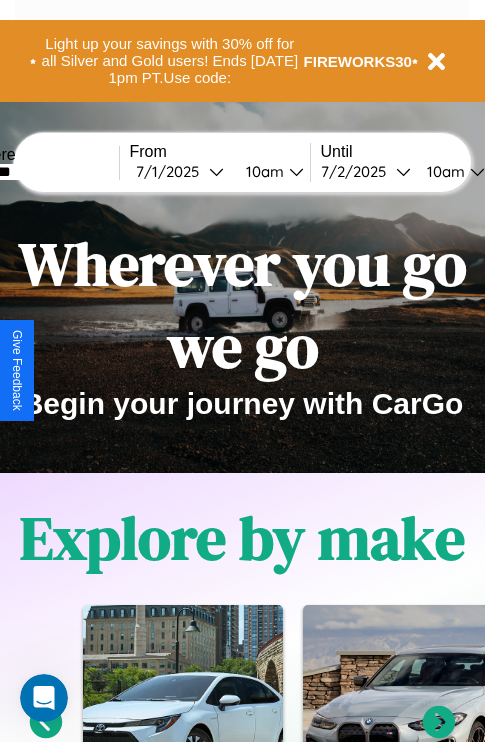 type on "*******" 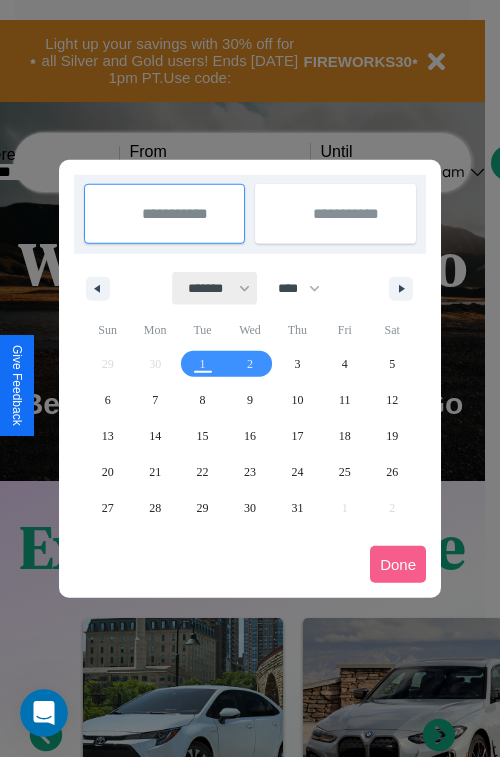 click on "******* ******** ***** ***** *** **** **** ****** ********* ******* ******** ********" at bounding box center (215, 288) 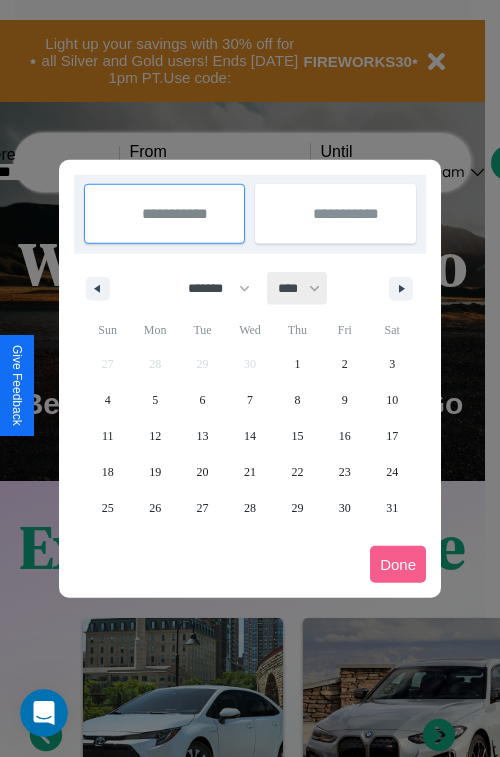 click on "**** **** **** **** **** **** **** **** **** **** **** **** **** **** **** **** **** **** **** **** **** **** **** **** **** **** **** **** **** **** **** **** **** **** **** **** **** **** **** **** **** **** **** **** **** **** **** **** **** **** **** **** **** **** **** **** **** **** **** **** **** **** **** **** **** **** **** **** **** **** **** **** **** **** **** **** **** **** **** **** **** **** **** **** **** **** **** **** **** **** **** **** **** **** **** **** **** **** **** **** **** **** **** **** **** **** **** **** **** **** **** **** **** **** **** **** **** **** **** **** ****" at bounding box center (298, 288) 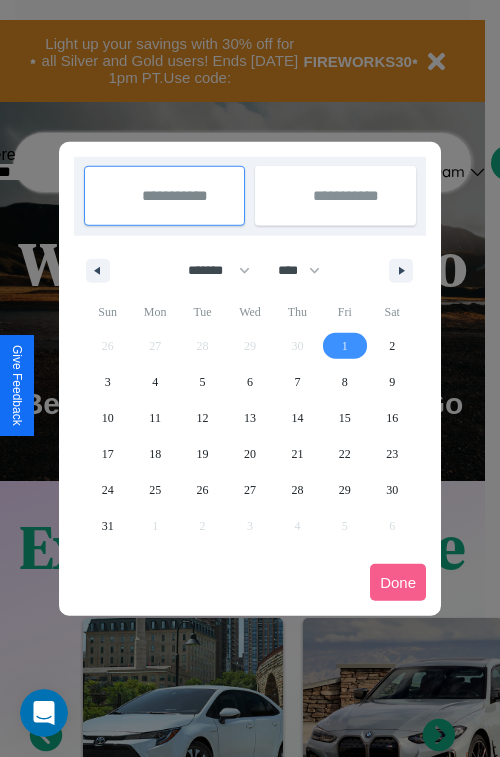 click on "1" at bounding box center (345, 346) 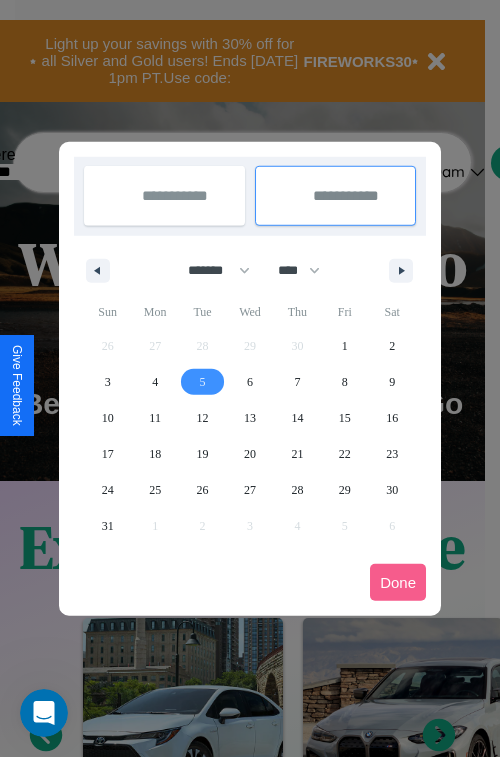 click on "5" at bounding box center (203, 382) 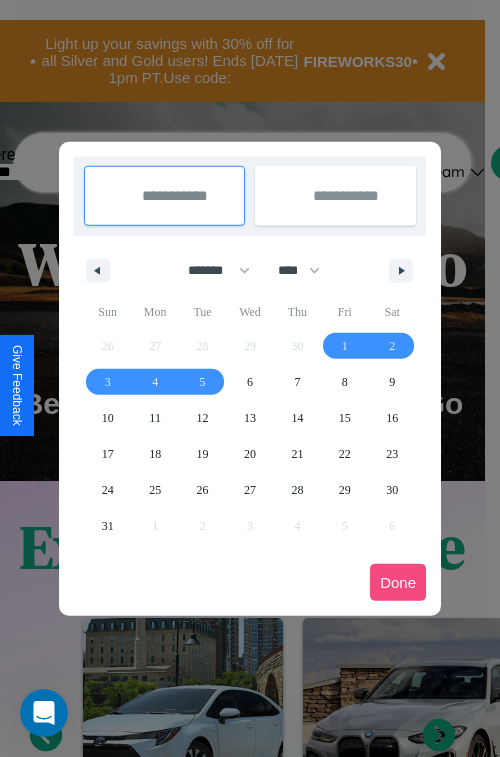 click on "Done" at bounding box center [398, 582] 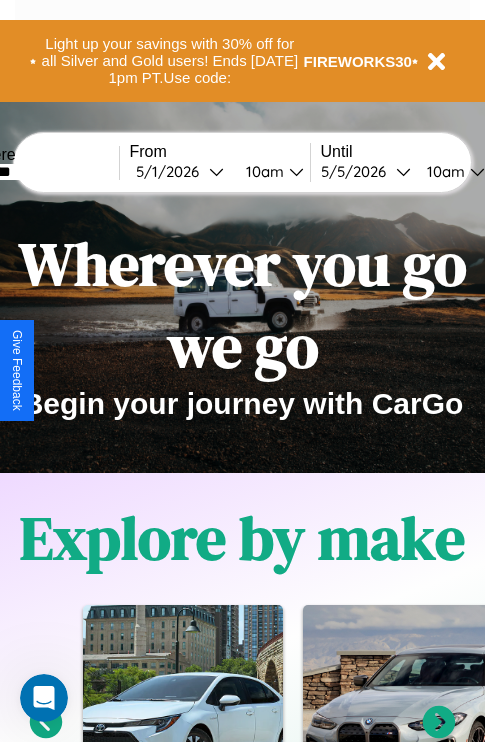 click on "10am" at bounding box center [262, 171] 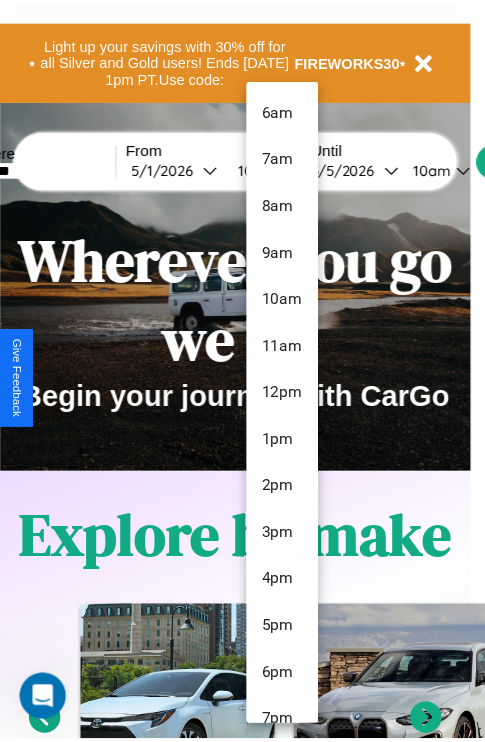 scroll, scrollTop: 163, scrollLeft: 0, axis: vertical 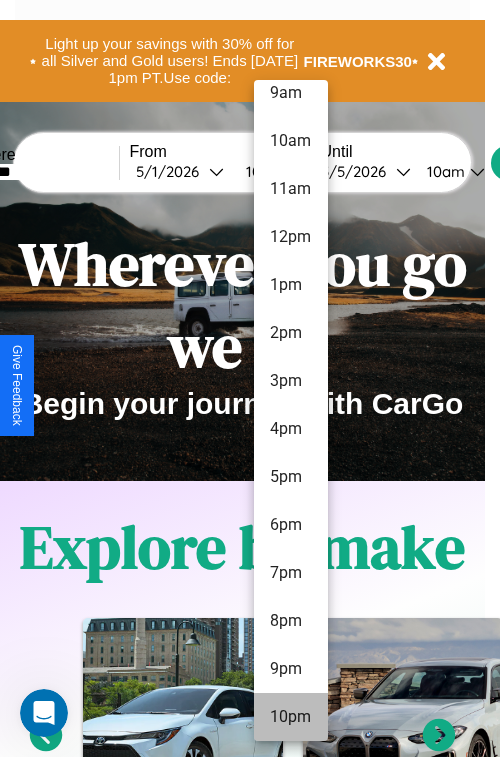 click on "10pm" at bounding box center [291, 717] 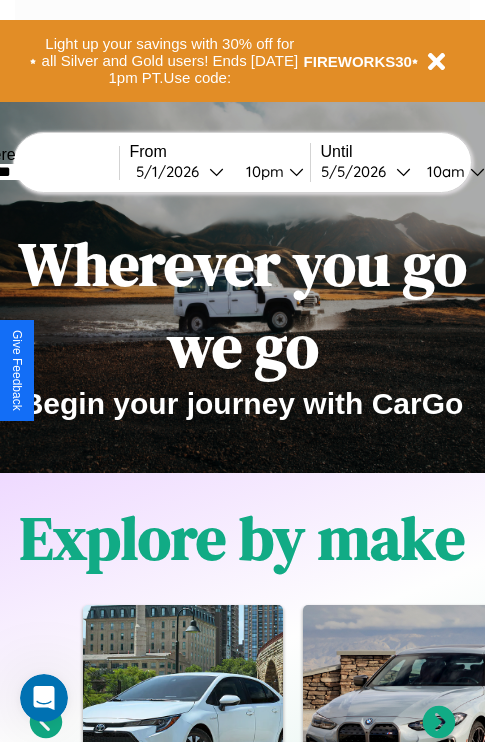 scroll, scrollTop: 0, scrollLeft: 67, axis: horizontal 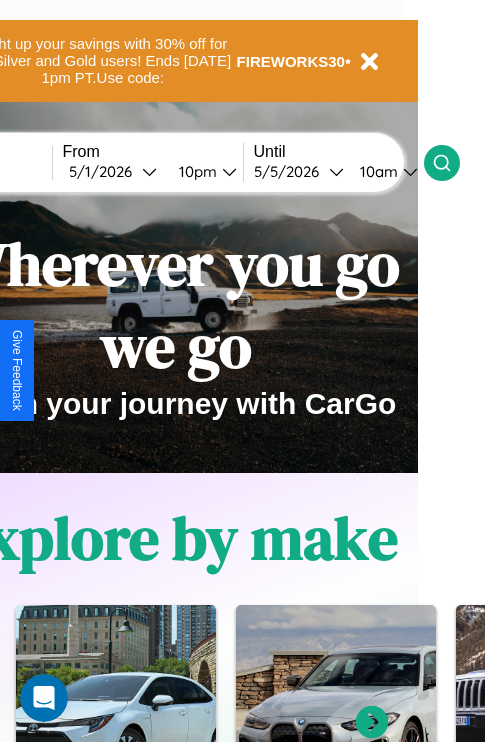 click 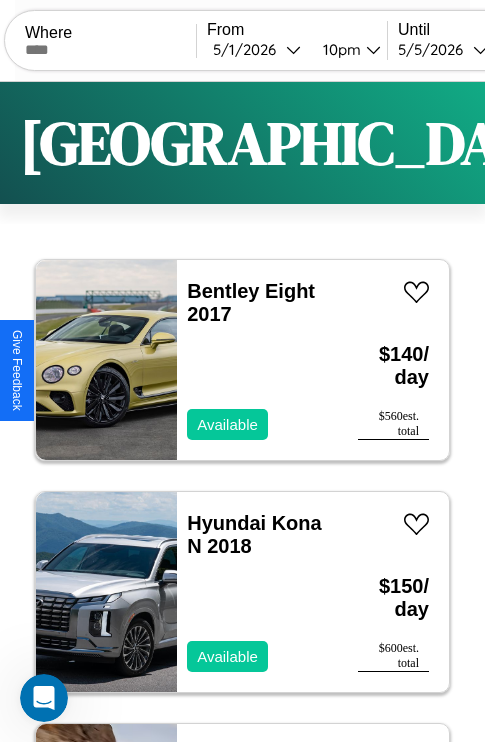 scroll, scrollTop: 50, scrollLeft: 0, axis: vertical 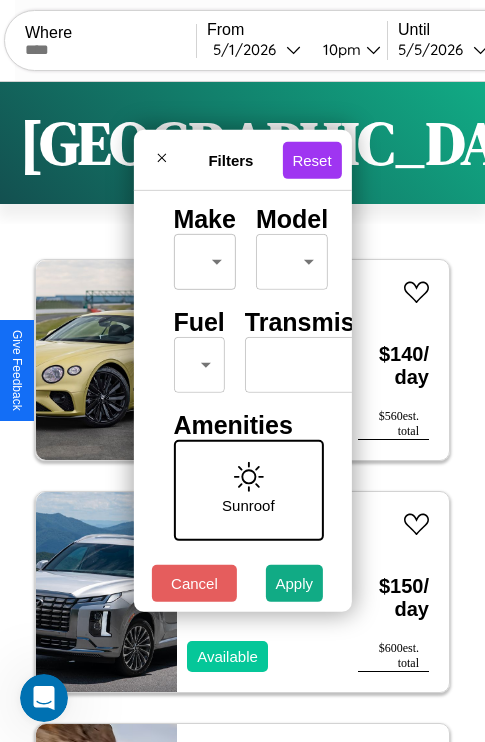 click on "CarGo Where From [DATE] 10pm Until [DATE] 10am Become a Host Login Sign Up Houston Filters 129  cars in this area These cars can be picked up in this city. Bentley   Eight   2017 Available $ 140  / day $ 560  est. total Hyundai   Kona N   2018 Available $ 150  / day $ 600  est. total Mercedes   350   2022 Unavailable $ 190  / day $ 760  est. total BMW   Z8   2020 Unavailable $ 180  / day $ 720  est. total Subaru   XT   2023 Unavailable $ 40  / day $ 160  est. total Jaguar   XJ   2018 Available $ 180  / day $ 720  est. total Aston [PERSON_NAME]   V8   2023 Available $ 140  / day $ 560  est. total Honda   NRX1800EA (VALKYRIE RUNE)   2017 Available $ 100  / day $ 400  est. total Jaguar   XE   2016 Unavailable $ 30  / day $ 120  est. total Fiat   500e   2020 Available $ 140  / day $ 560  est. total Mazda   Protege   2022 Available $ 160  / day $ 640  est. total Jaguar   F-PACE   2022 Available $ 200  / day $ 800  est. total Volkswagen   Scirocco   2018 Available $ 120  / day $ 480  est. total Infiniti   QX70" at bounding box center [242, 412] 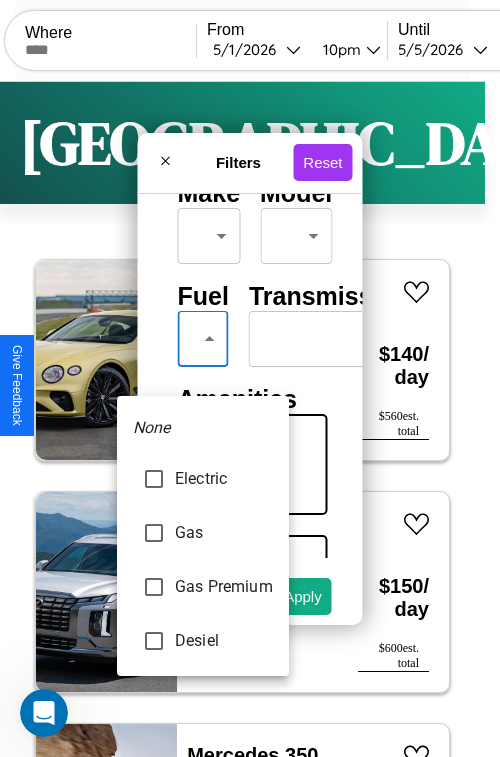 type on "***" 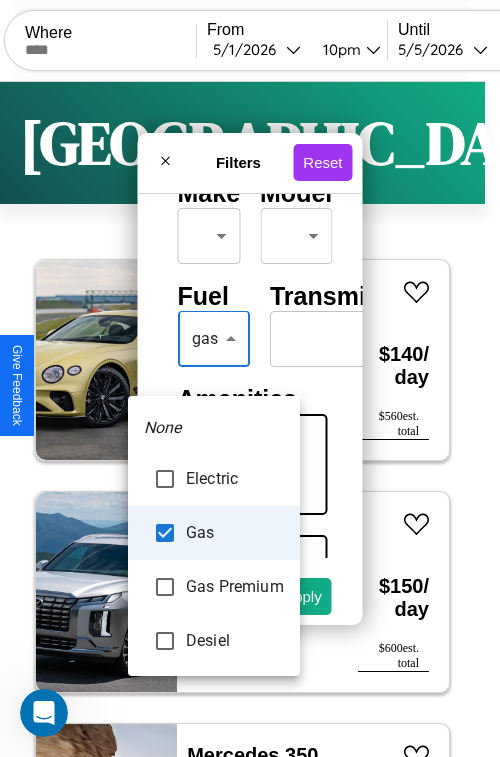 click at bounding box center (250, 378) 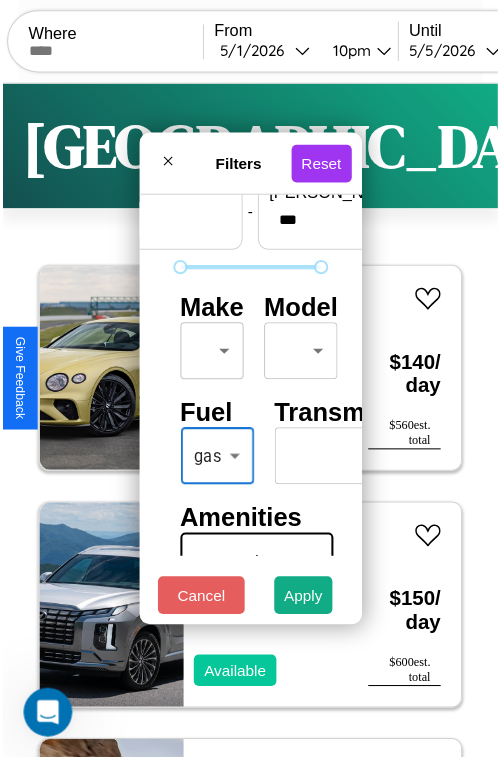 scroll, scrollTop: 59, scrollLeft: 0, axis: vertical 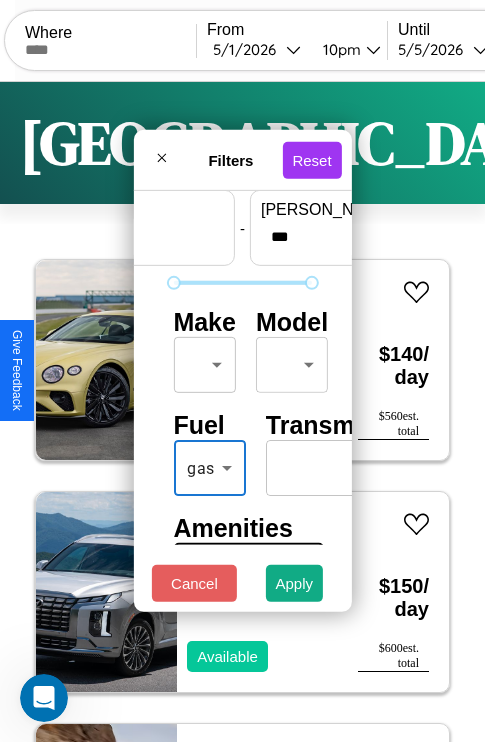 click on "CarGo Where From [DATE] 10pm Until [DATE] 10am Become a Host Login Sign Up Houston Filters 129  cars in this area These cars can be picked up in this city. Bentley   Eight   2017 Available $ 140  / day $ 560  est. total Hyundai   Kona N   2018 Available $ 150  / day $ 600  est. total Mercedes   350   2022 Unavailable $ 190  / day $ 760  est. total BMW   Z8   2020 Unavailable $ 180  / day $ 720  est. total Subaru   XT   2023 Unavailable $ 40  / day $ 160  est. total Jaguar   XJ   2018 Available $ 180  / day $ 720  est. total Aston [PERSON_NAME]   V8   2023 Available $ 140  / day $ 560  est. total Honda   NRX1800EA (VALKYRIE RUNE)   2017 Available $ 100  / day $ 400  est. total Jaguar   XE   2016 Unavailable $ 30  / day $ 120  est. total Fiat   500e   2020 Available $ 140  / day $ 560  est. total Mazda   Protege   2022 Available $ 160  / day $ 640  est. total Jaguar   F-PACE   2022 Available $ 200  / day $ 800  est. total Volkswagen   Scirocco   2018 Available $ 120  / day $ 480  est. total Infiniti   QX70" at bounding box center (242, 412) 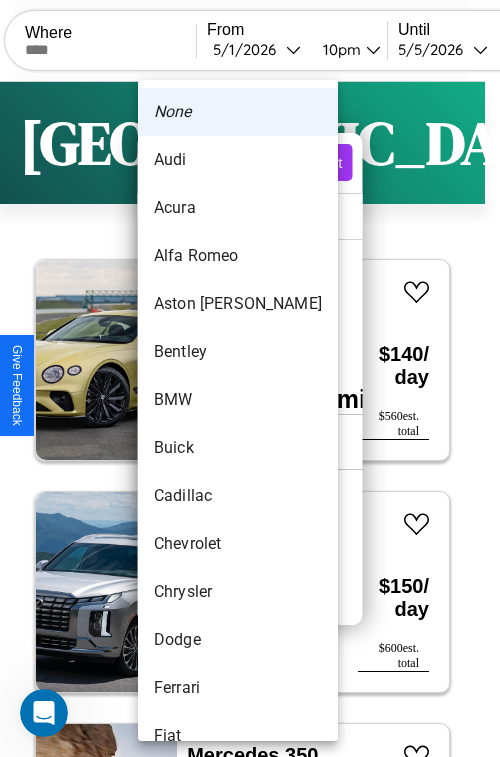 scroll, scrollTop: 86, scrollLeft: 0, axis: vertical 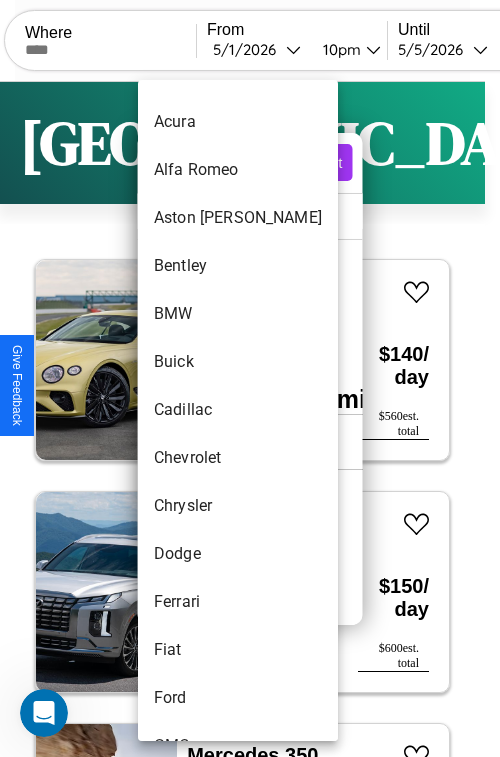 click on "Cadillac" at bounding box center [238, 410] 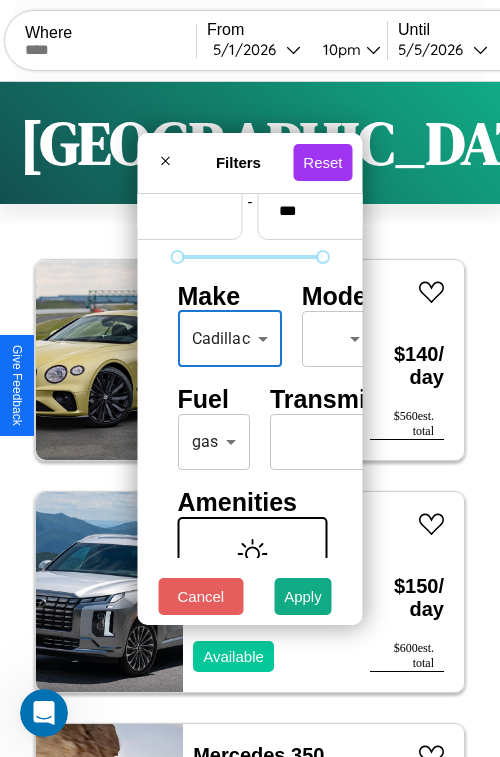 type on "********" 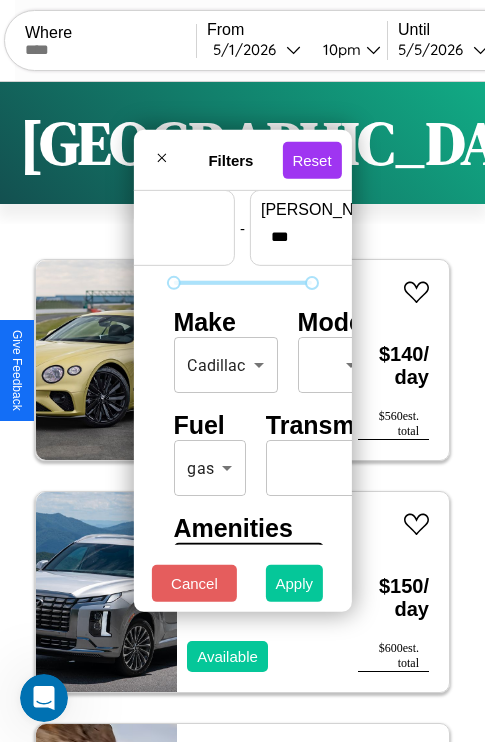 click on "Apply" at bounding box center (295, 583) 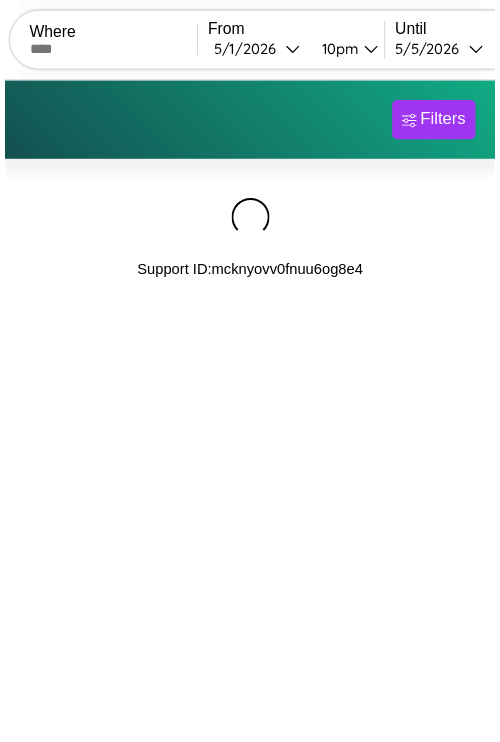 scroll, scrollTop: 0, scrollLeft: 0, axis: both 